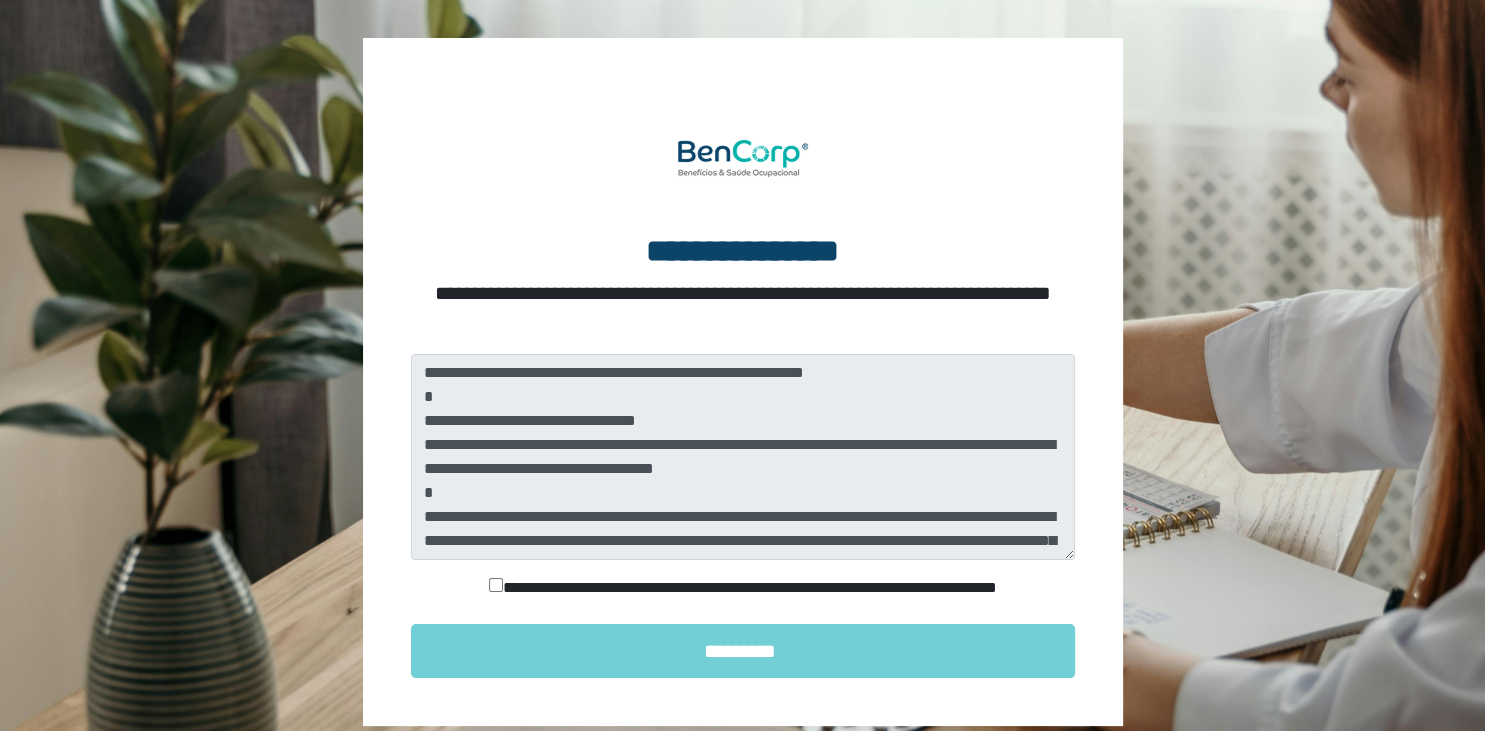 scroll, scrollTop: 148, scrollLeft: 0, axis: vertical 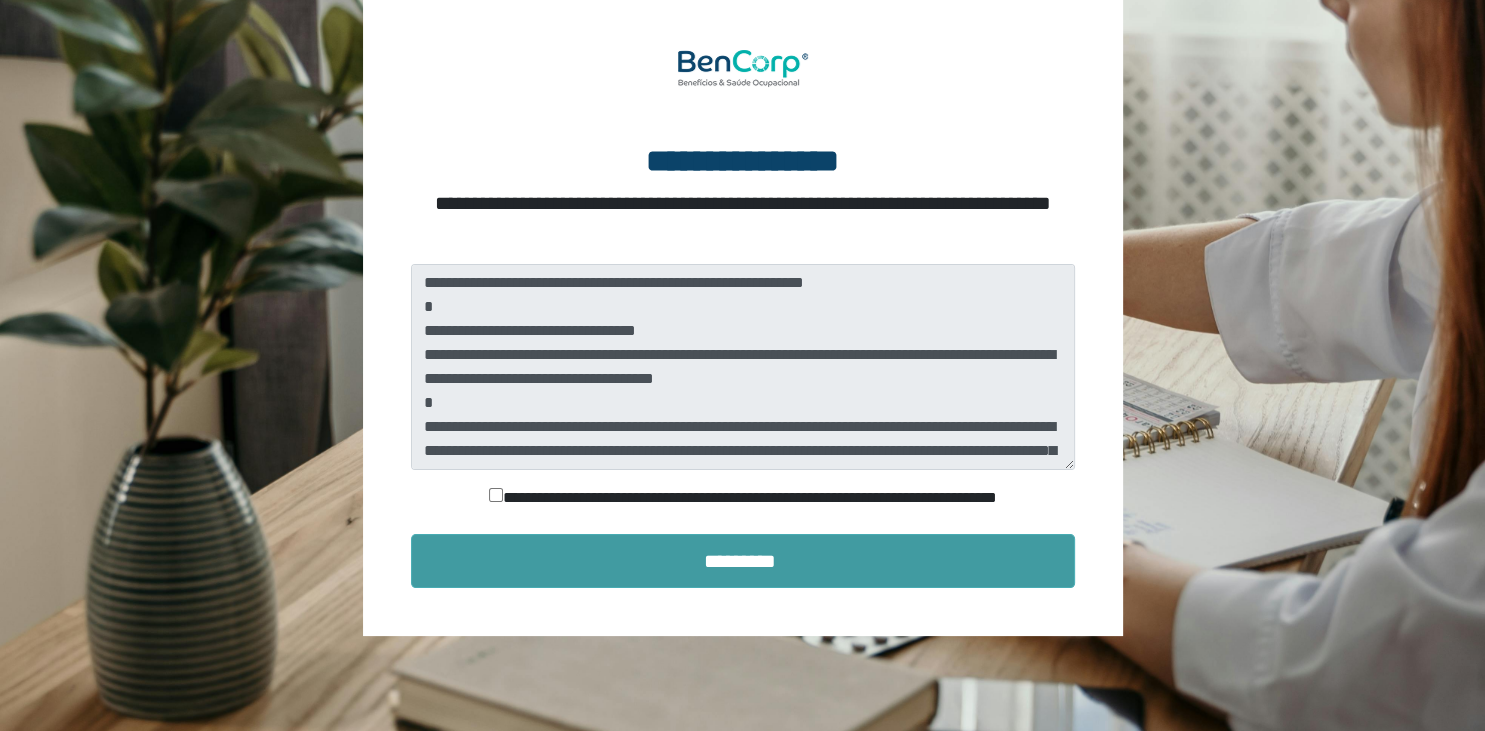click on "*********" at bounding box center [743, 561] 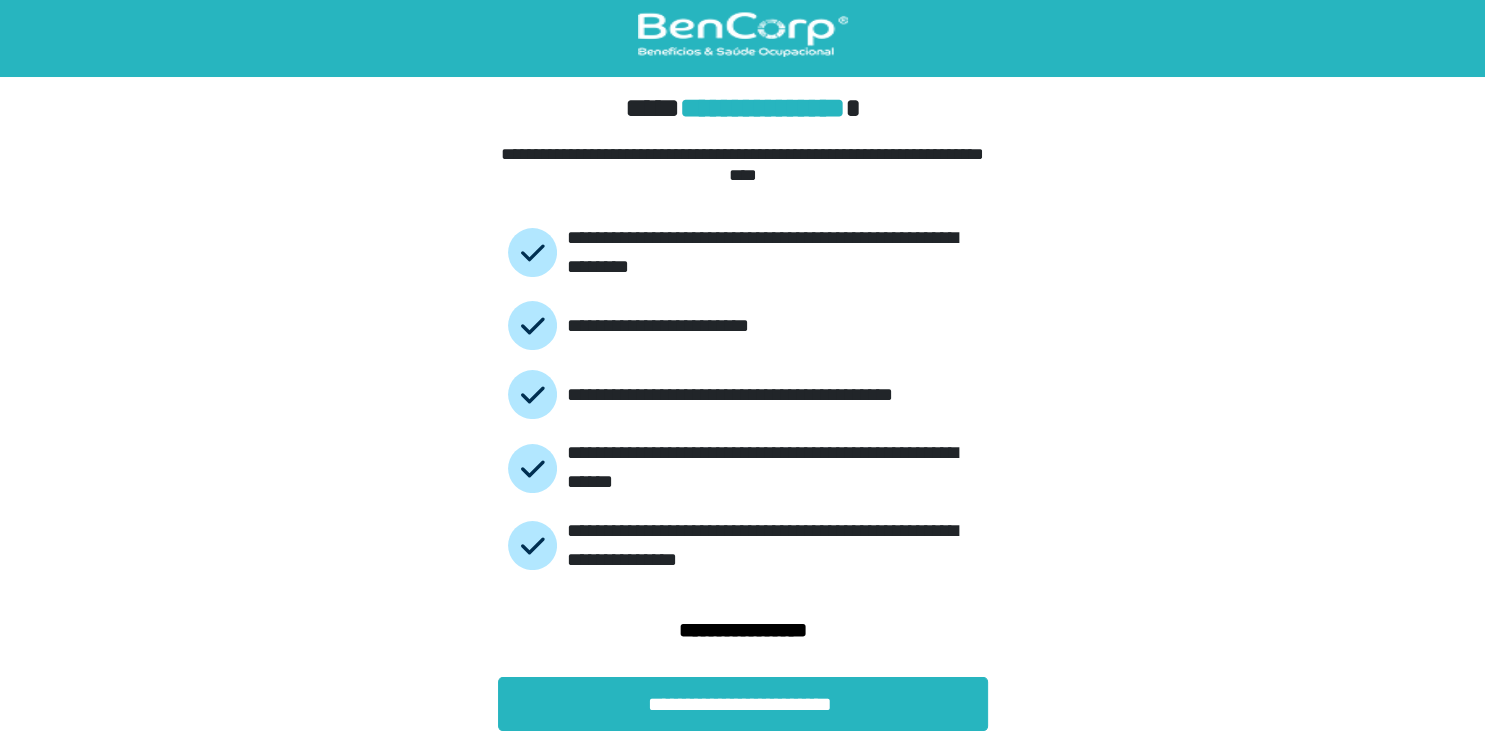 scroll, scrollTop: 10, scrollLeft: 0, axis: vertical 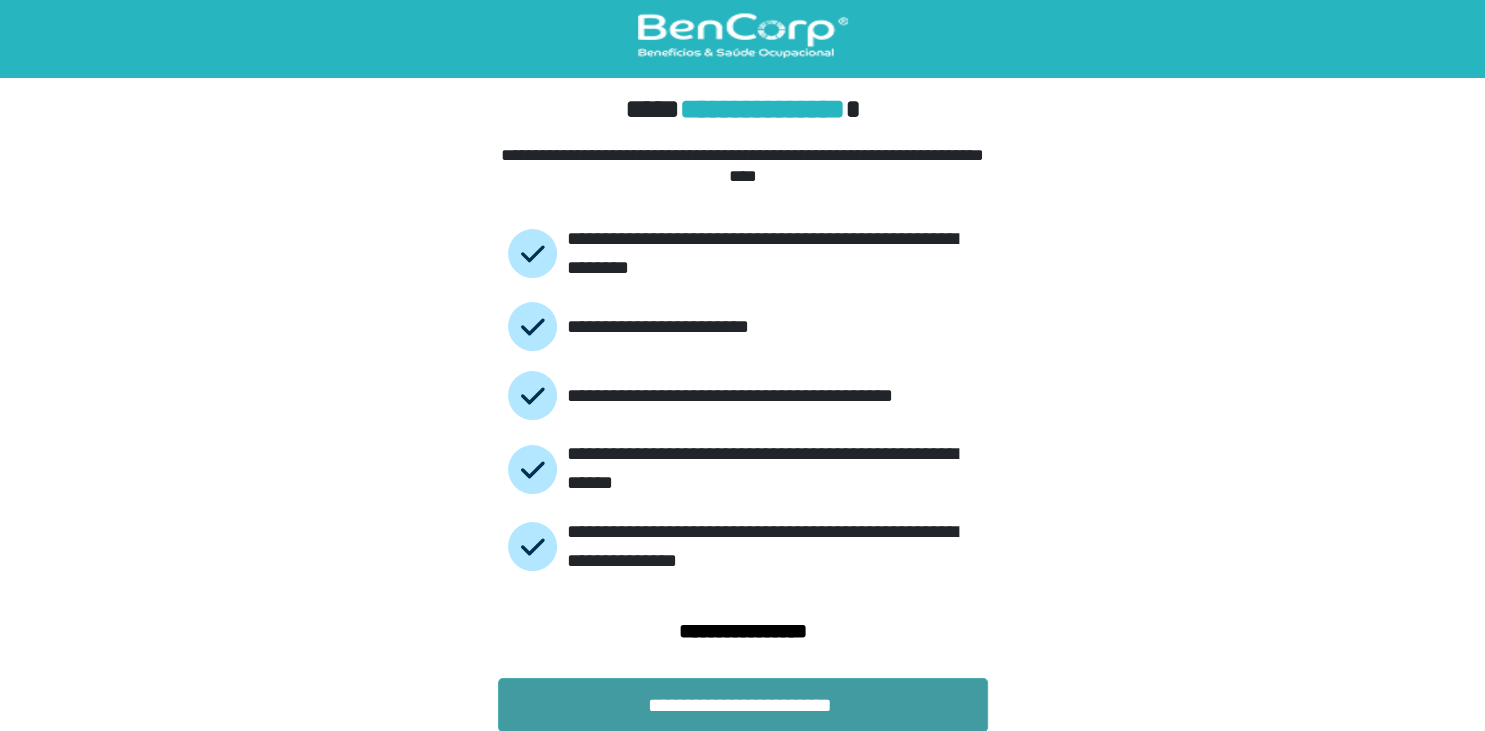 click on "**********" at bounding box center (743, 705) 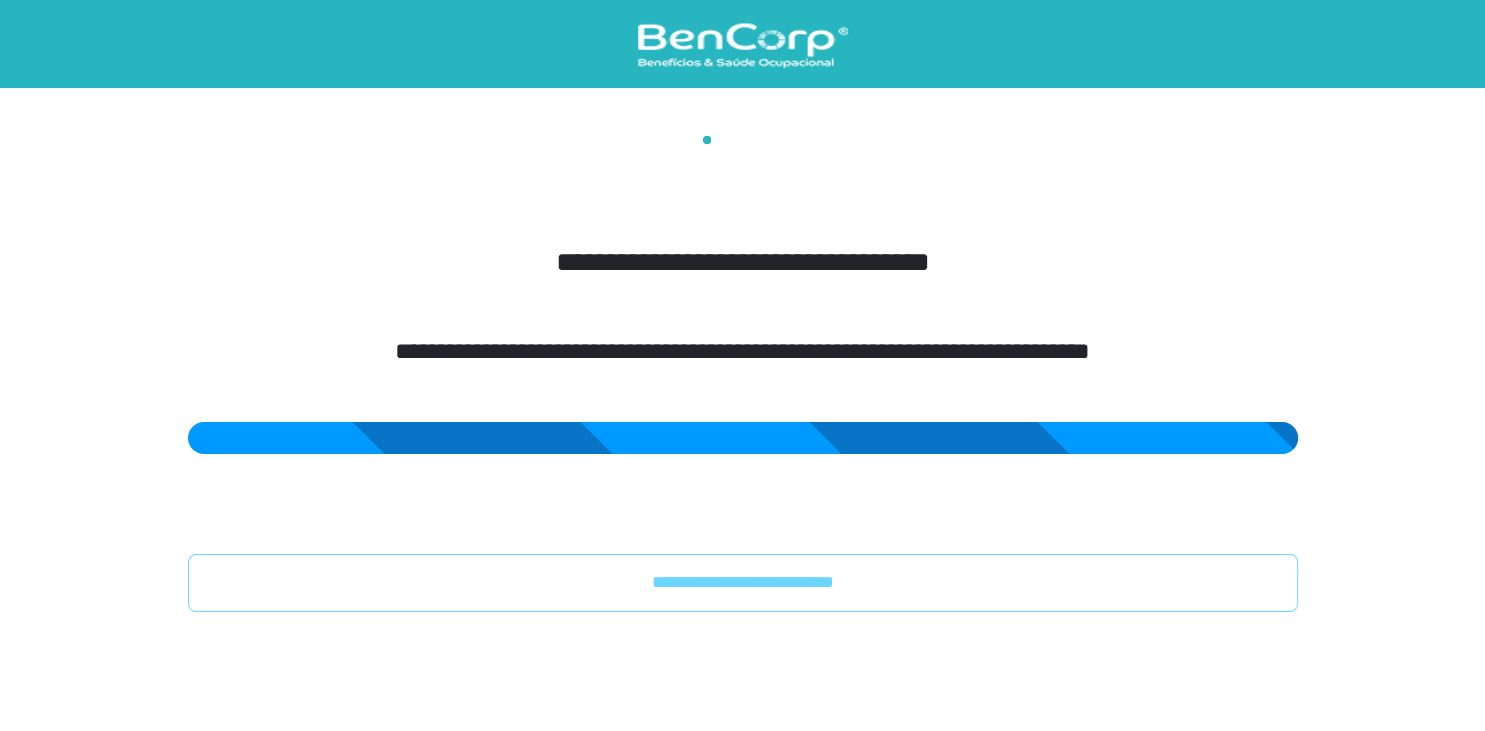 scroll, scrollTop: 0, scrollLeft: 0, axis: both 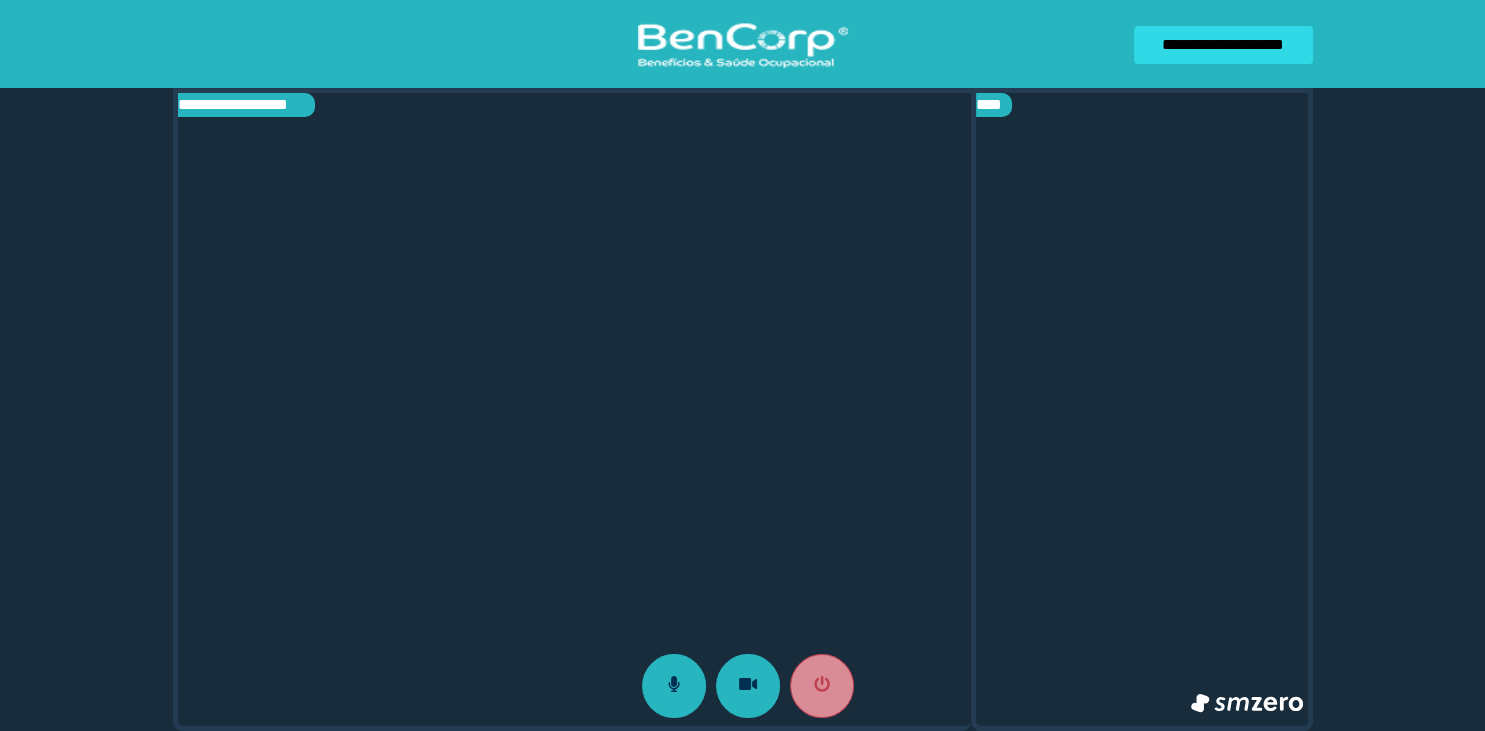 click at bounding box center [1142, 409] 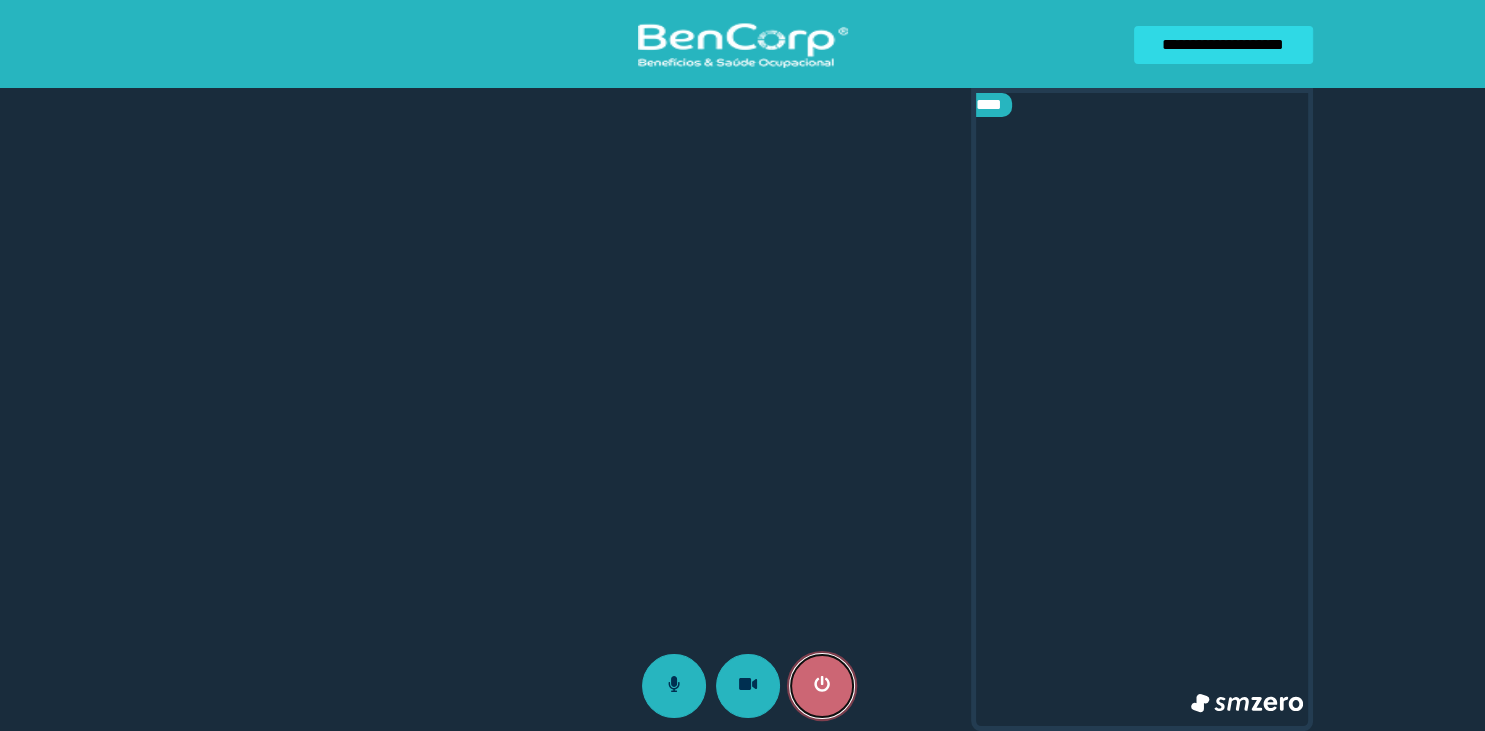 click 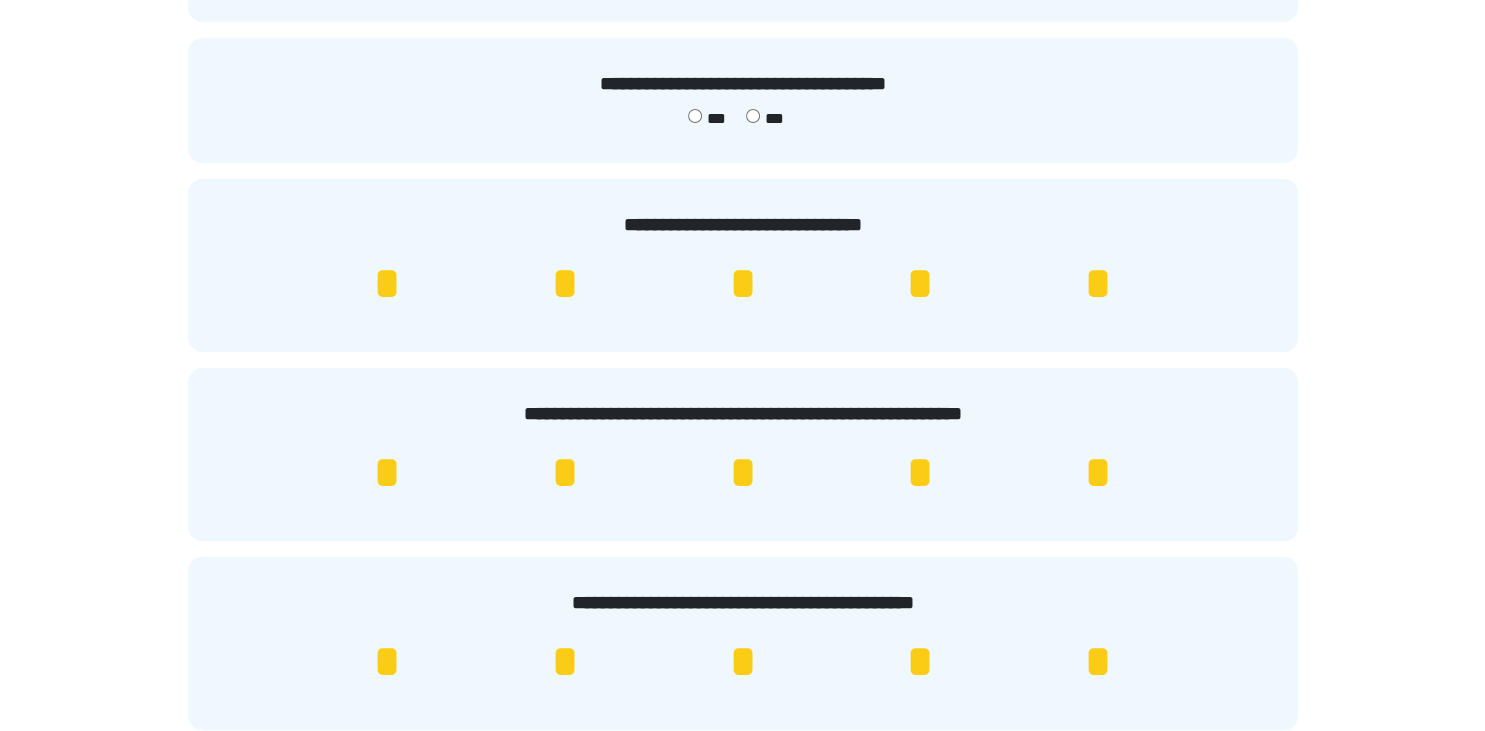 scroll, scrollTop: 282, scrollLeft: 0, axis: vertical 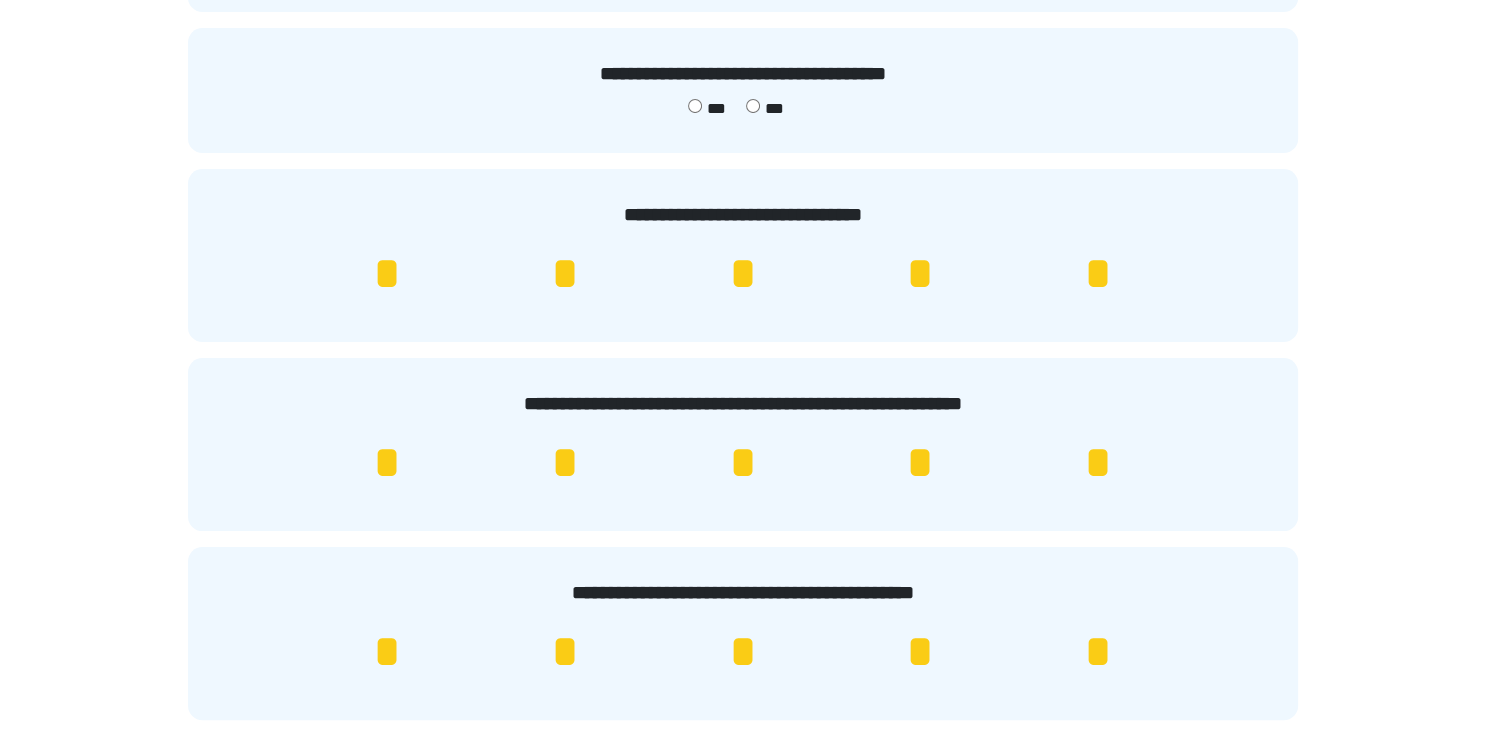 click on "*" at bounding box center (1098, 274) 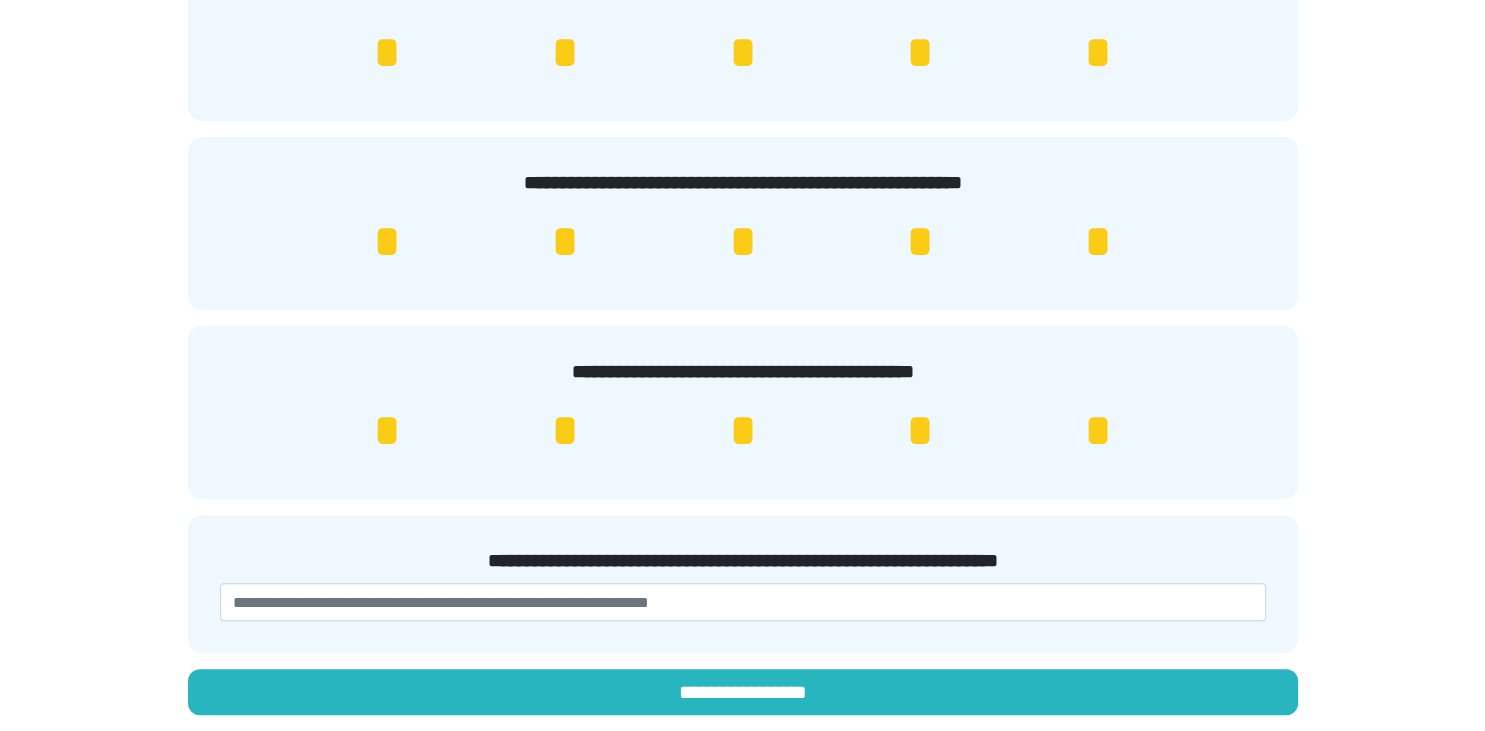 click on "*" at bounding box center (920, 431) 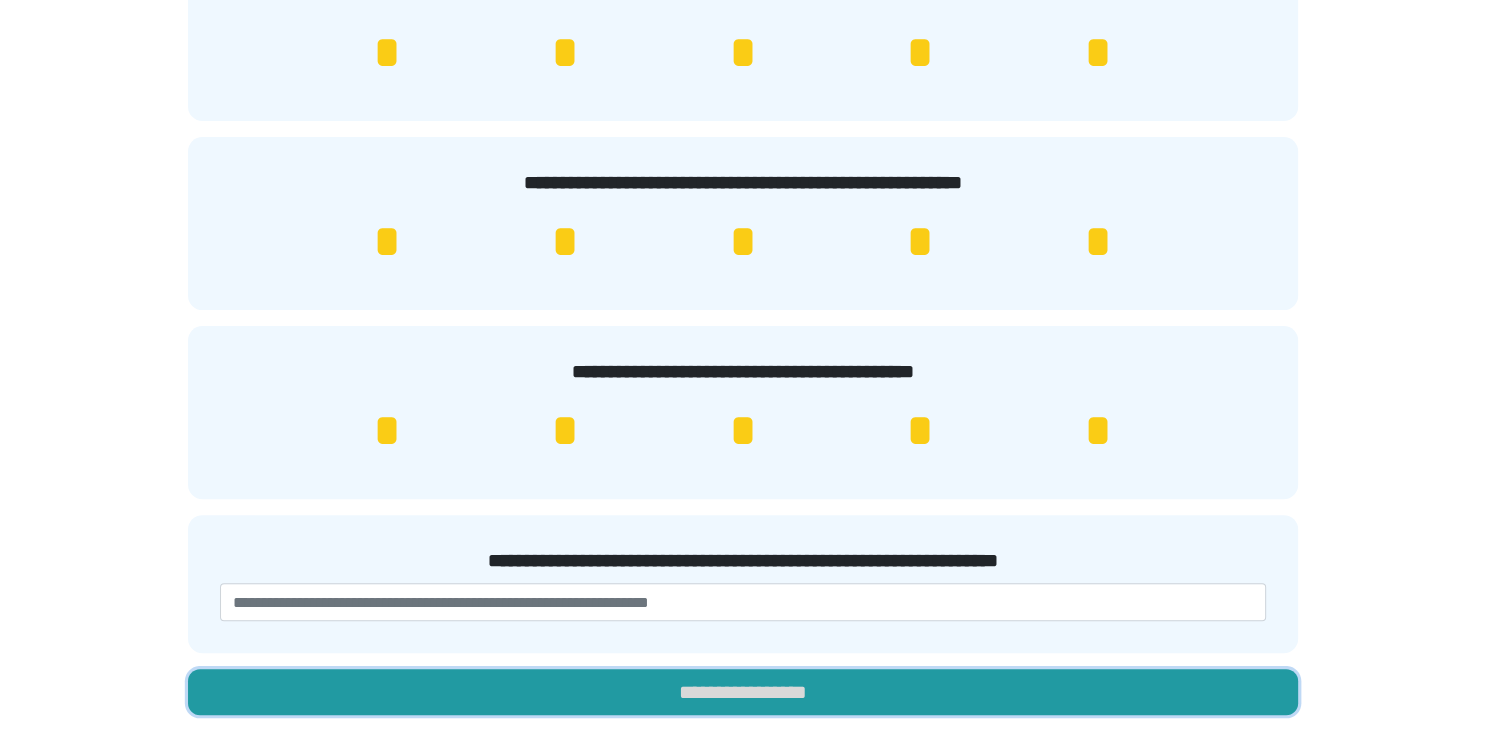 click on "**********" at bounding box center (743, 692) 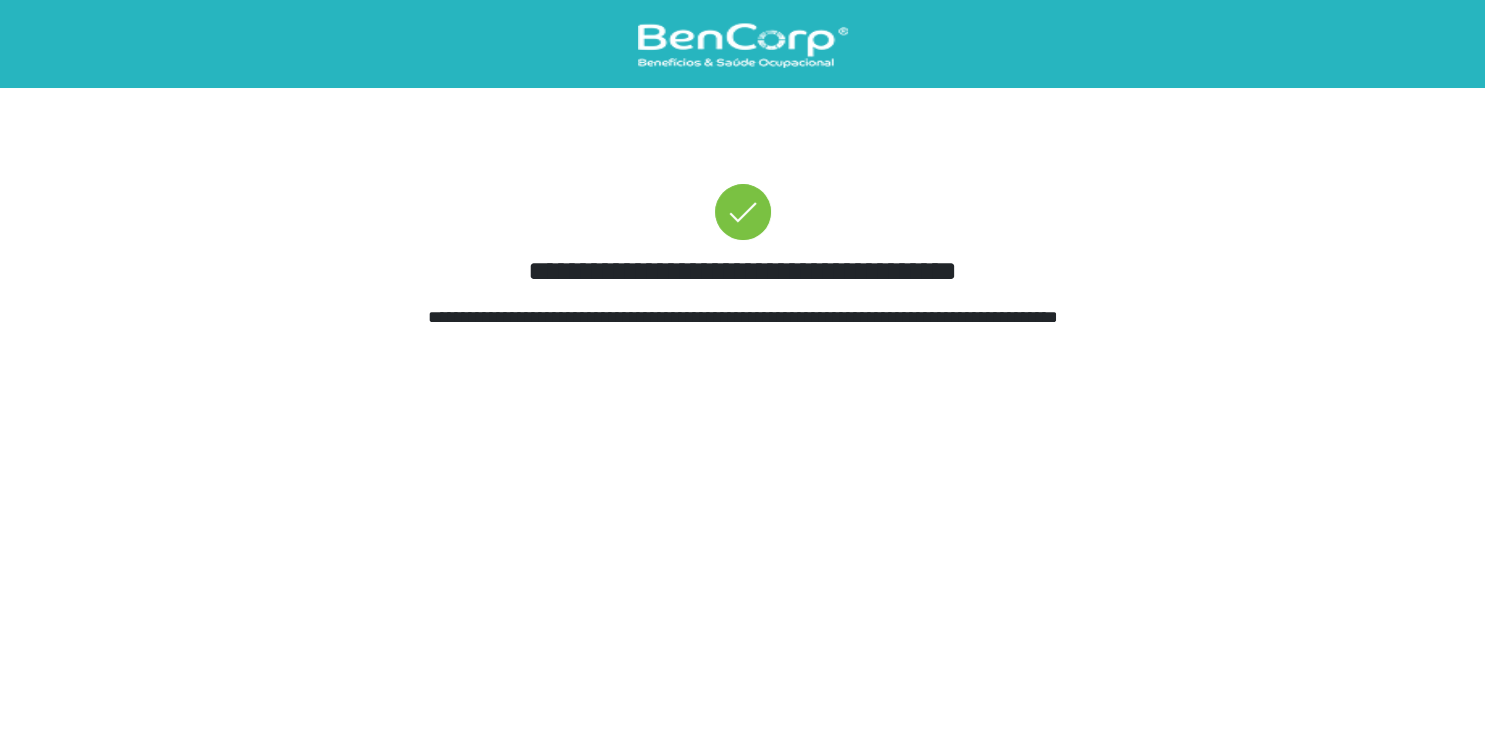 scroll, scrollTop: 0, scrollLeft: 0, axis: both 